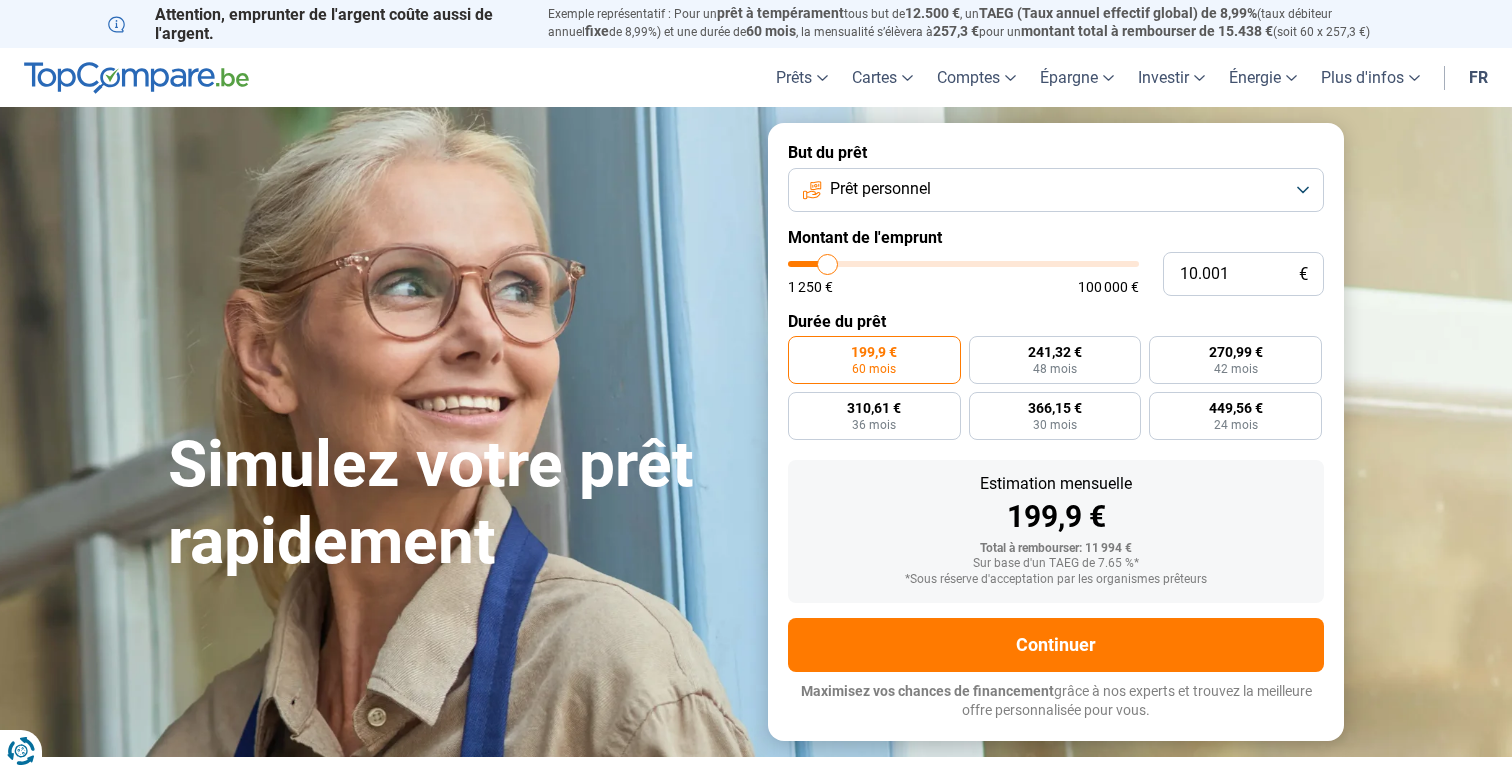 scroll, scrollTop: 0, scrollLeft: 0, axis: both 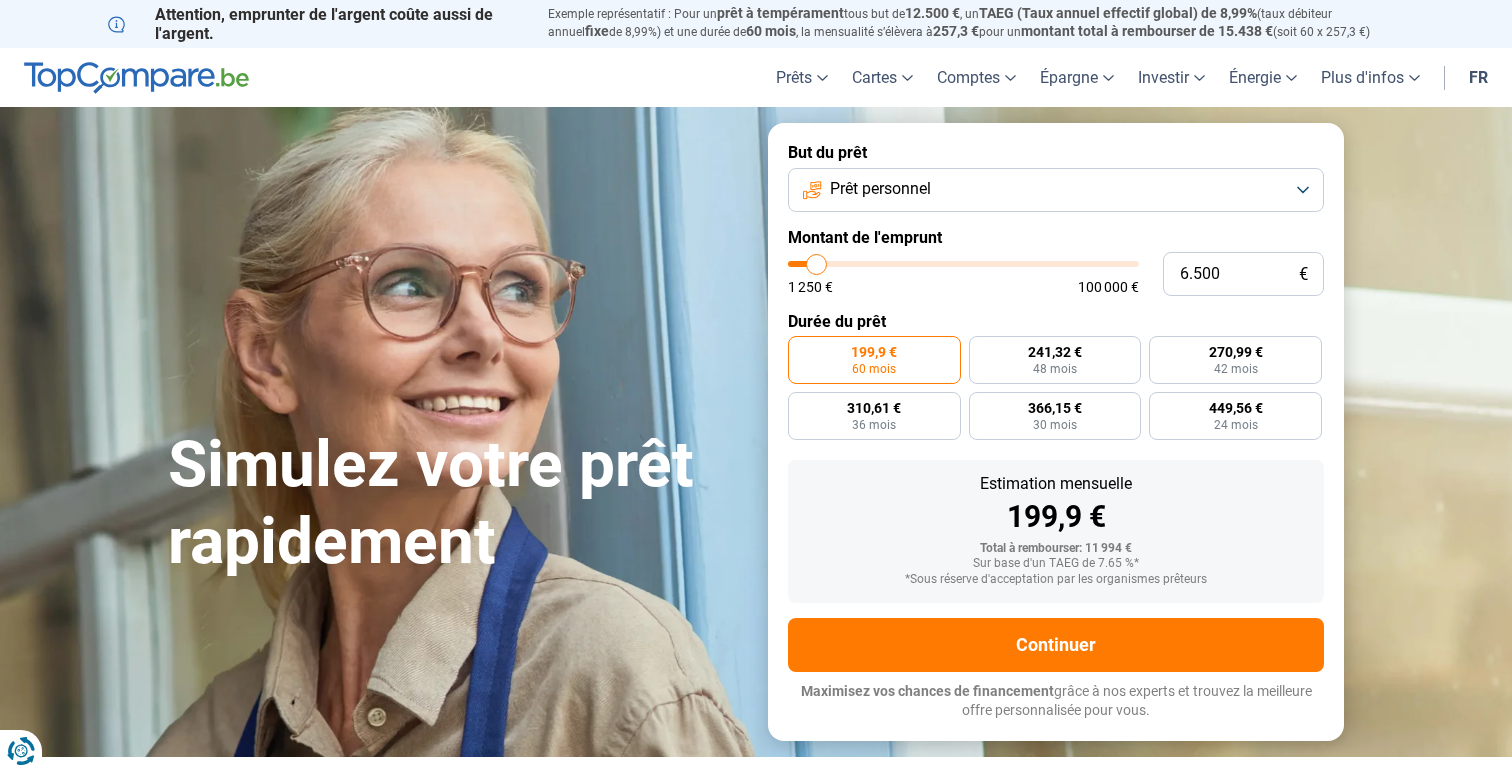 drag, startPoint x: 829, startPoint y: 261, endPoint x: 816, endPoint y: 282, distance: 24.698177 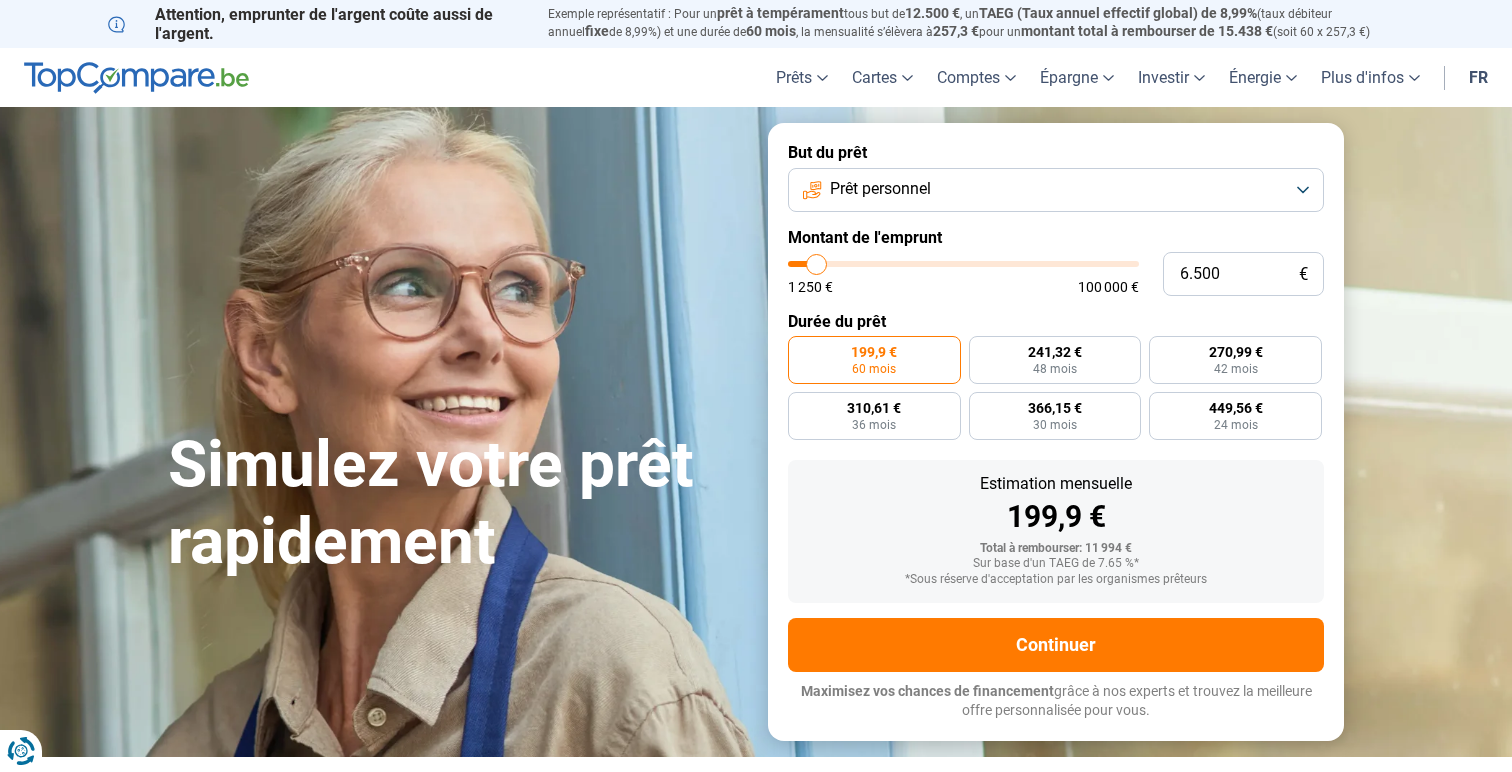 type on "6500" 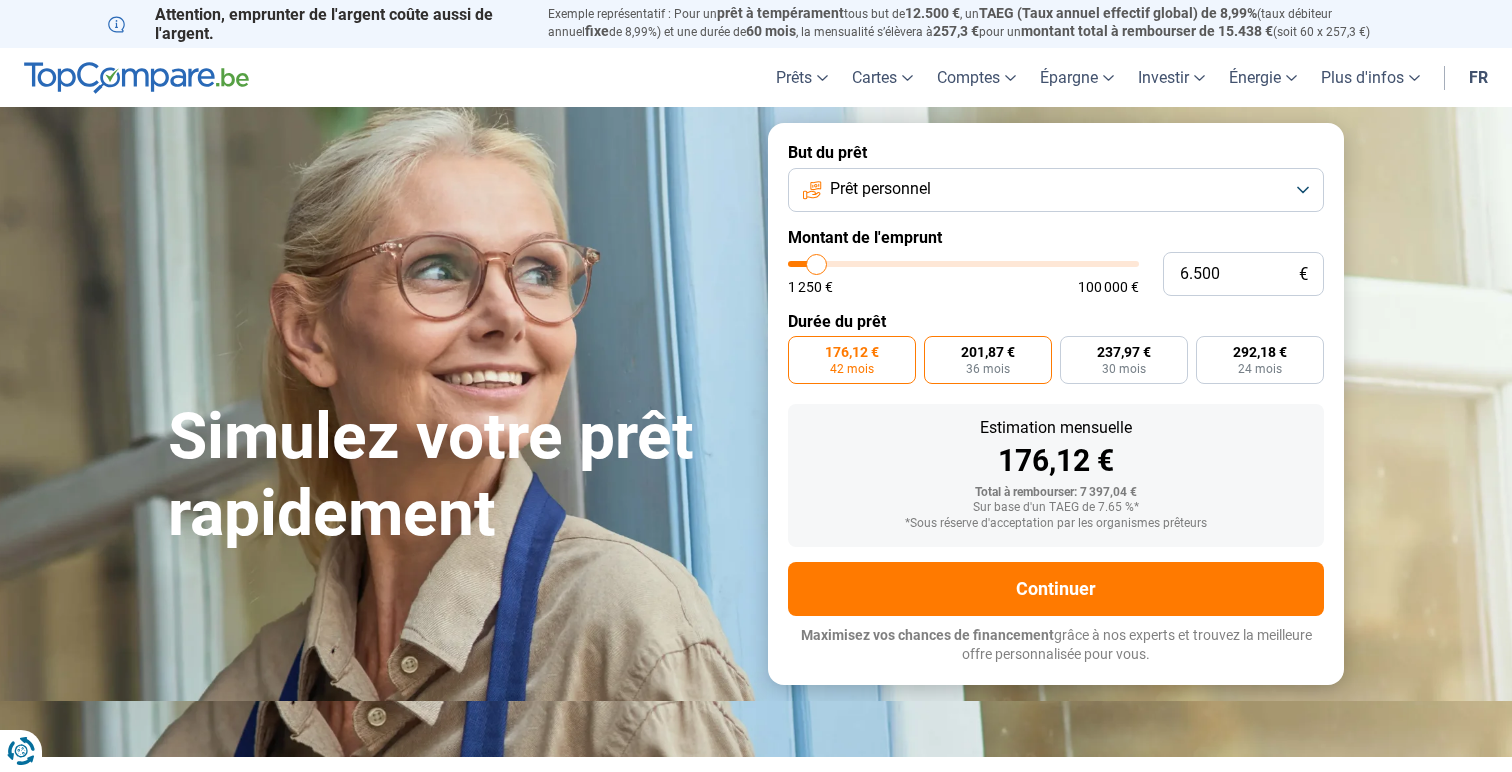 click on "201,87 €" at bounding box center (988, 352) 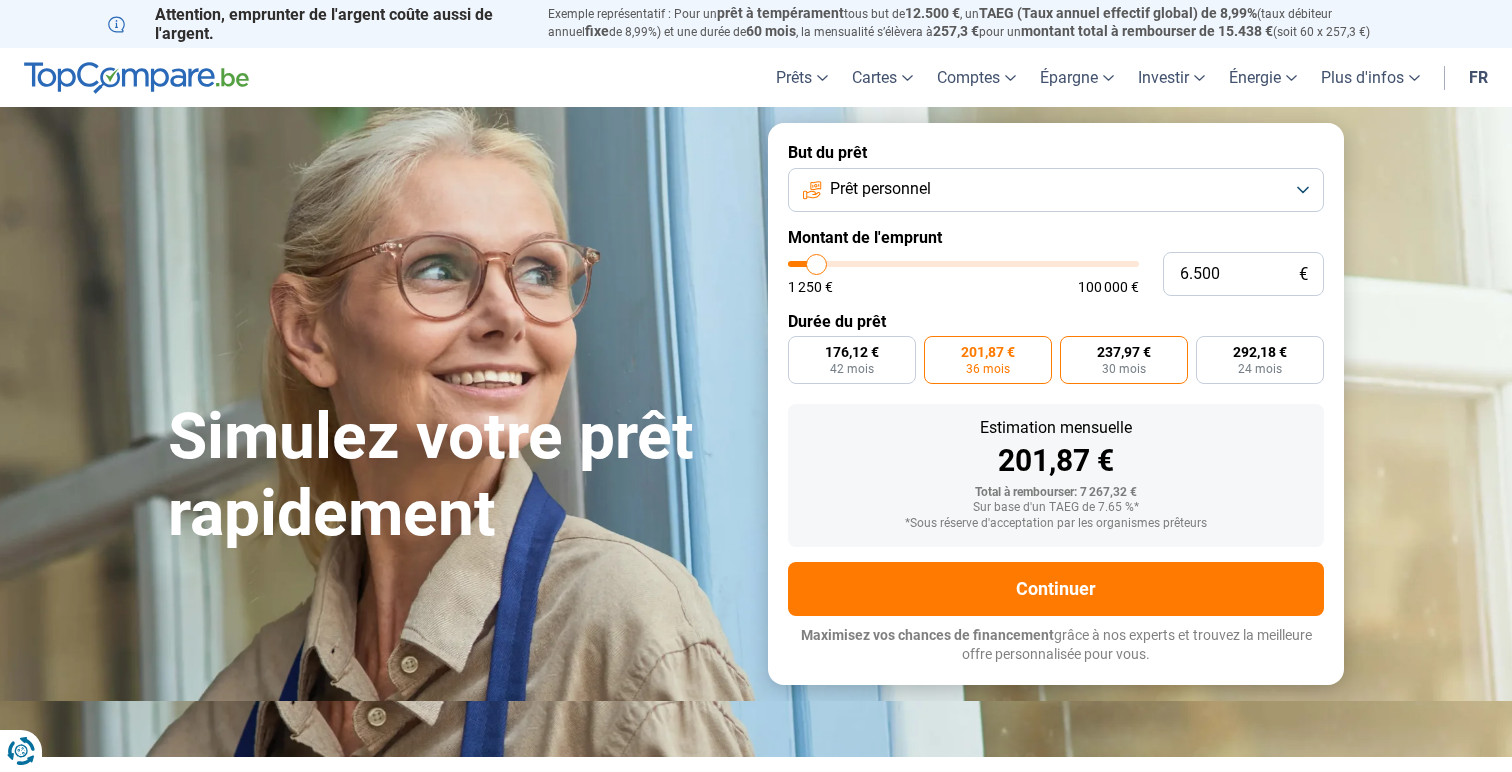 click on "30 mois" at bounding box center [1124, 369] 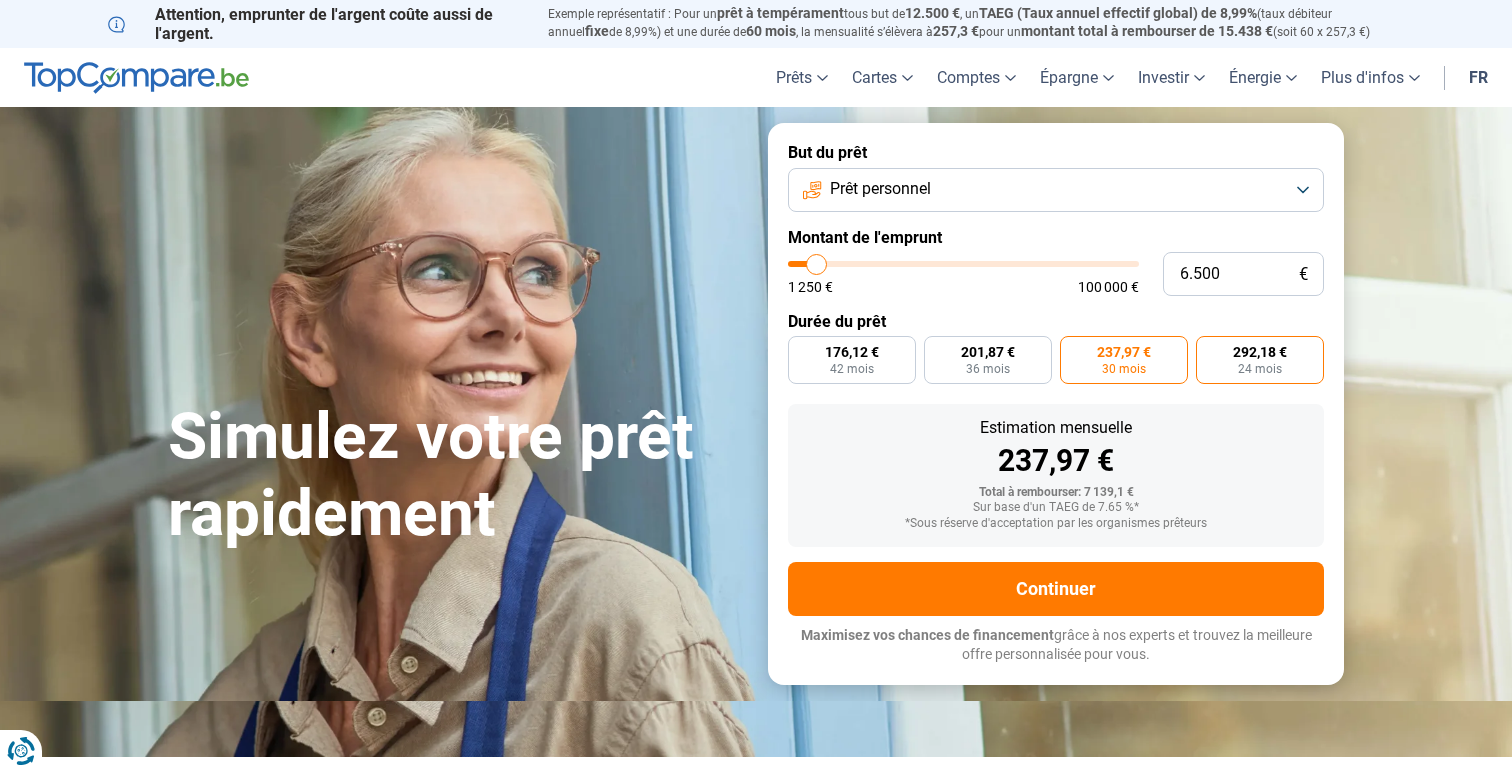 click on "24 mois" at bounding box center [1260, 369] 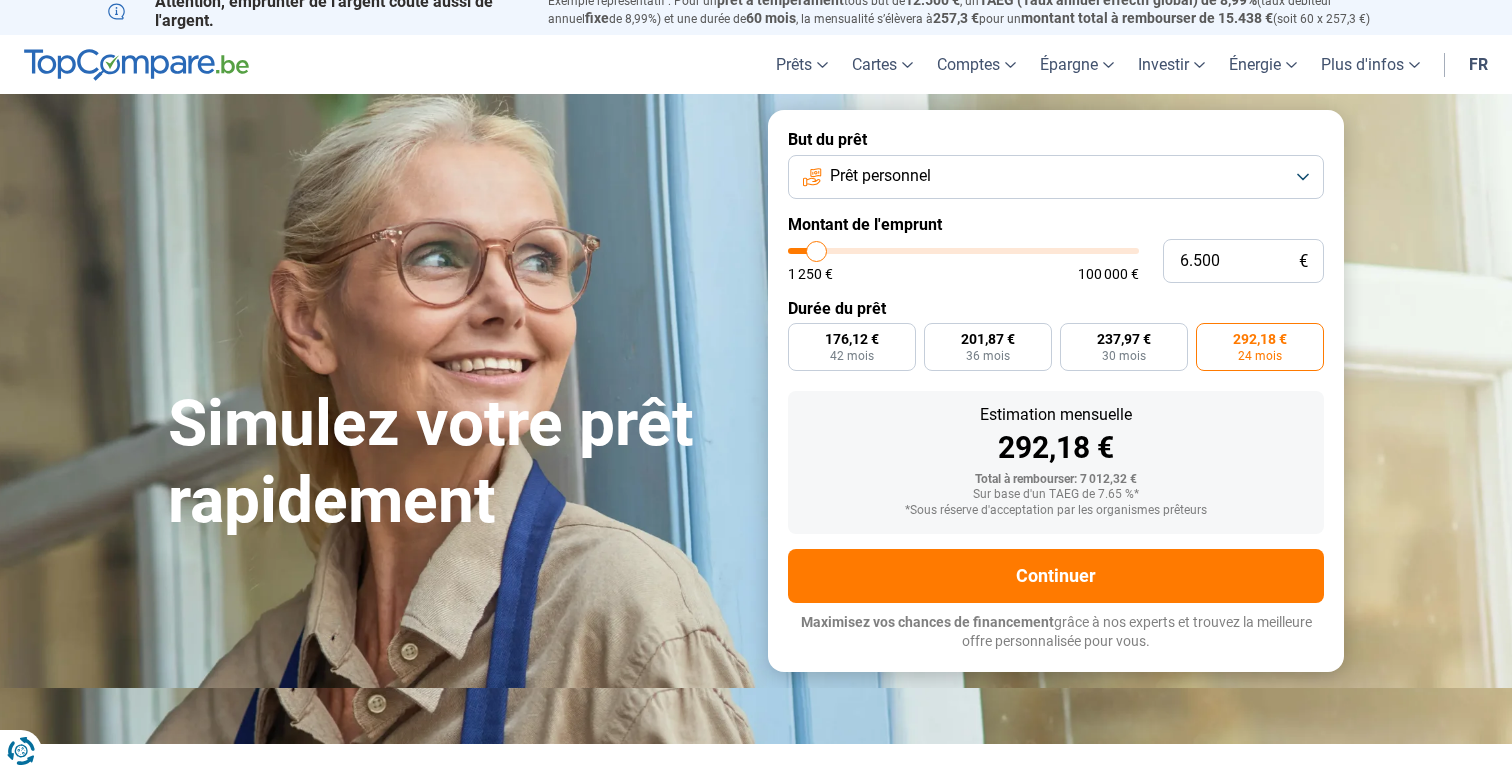 scroll, scrollTop: 0, scrollLeft: 0, axis: both 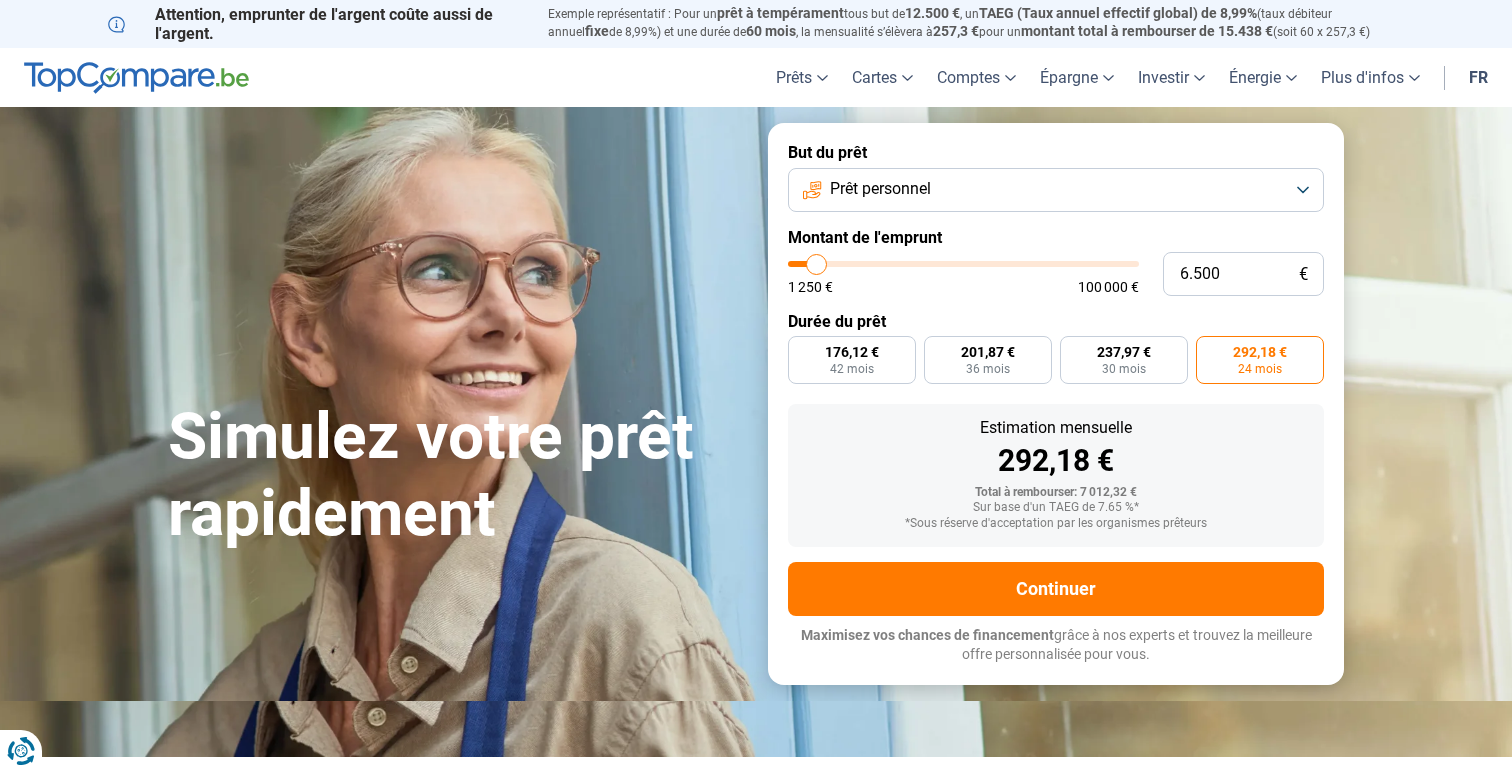 click at bounding box center [963, 264] 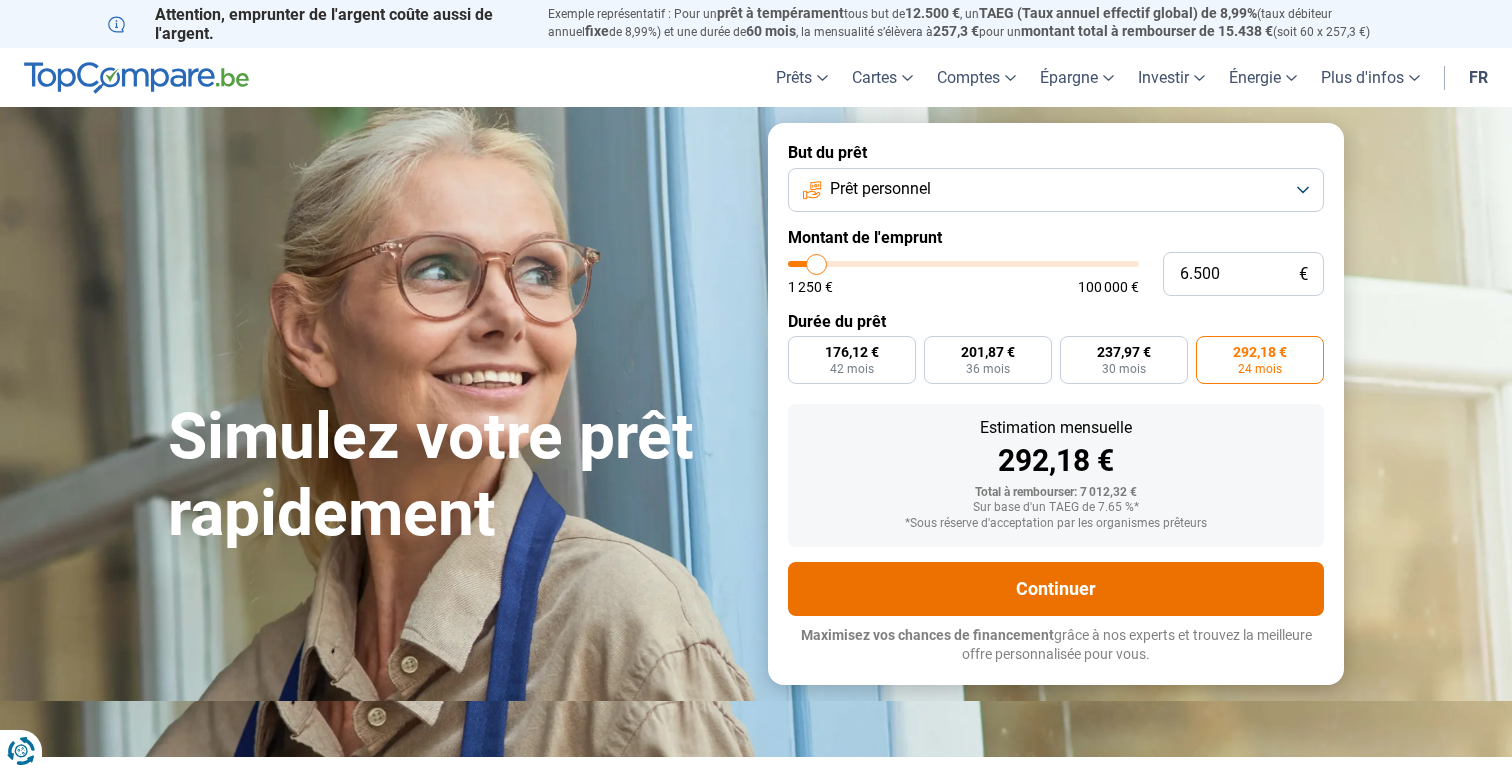 click on "Continuer" at bounding box center [1056, 589] 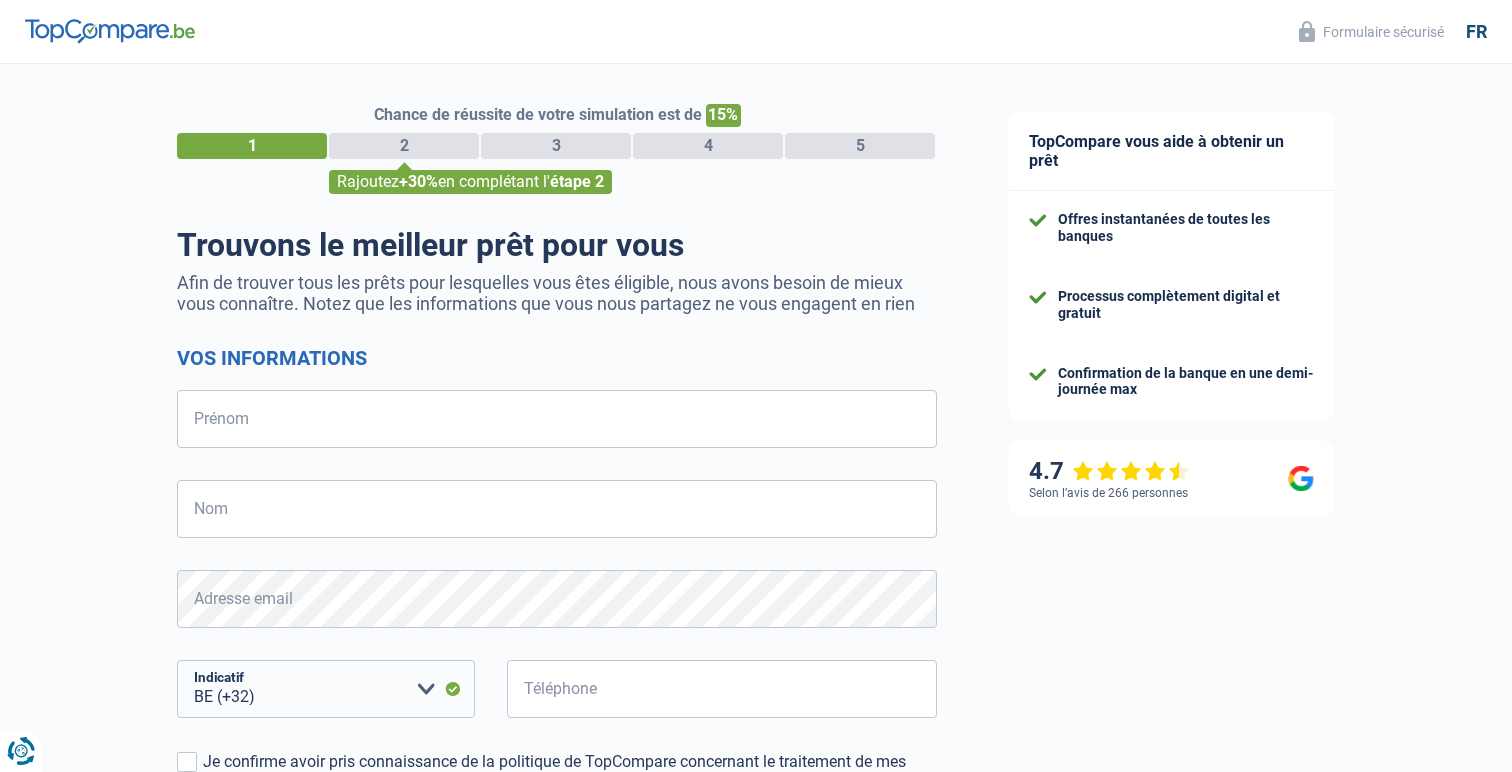 scroll, scrollTop: 0, scrollLeft: 0, axis: both 